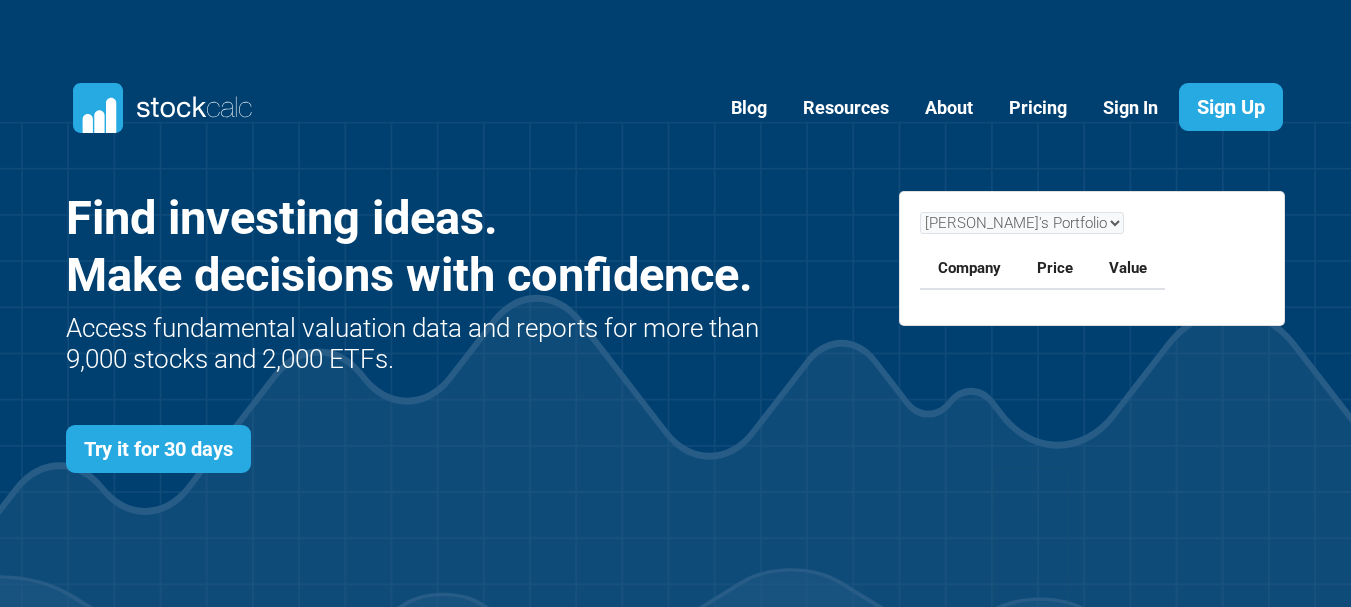click on "Risk Disclosure: Equities trading and trading of all markets, exchanges and instruments contains substantial risk and is not for every investor. An investor could potentially lose all or more than the initial investment. Risk capital is money that can be lost without jeopardizing ones’ financial security or life style. Only risk capital should be used for trading and only those with sufficient risk capital should consider trading. Past performance is not necessarily indicative of future results.
View full risk information  here ." at bounding box center [462, 3570] 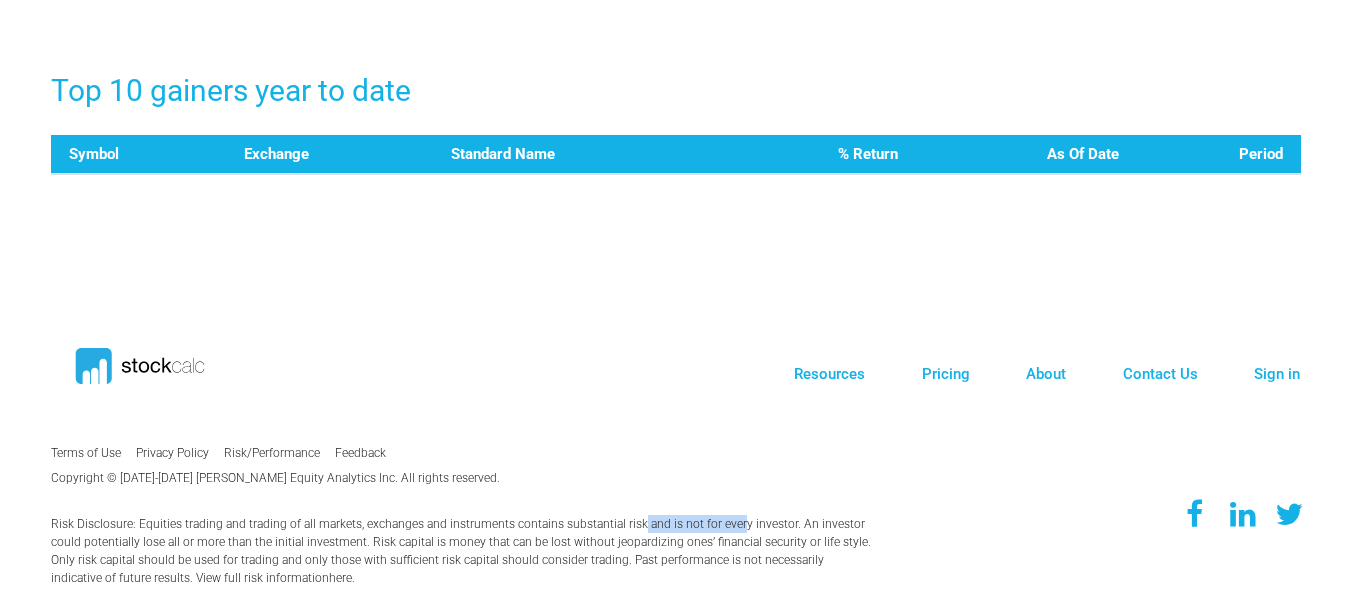 scroll, scrollTop: 999130, scrollLeft: 998720, axis: both 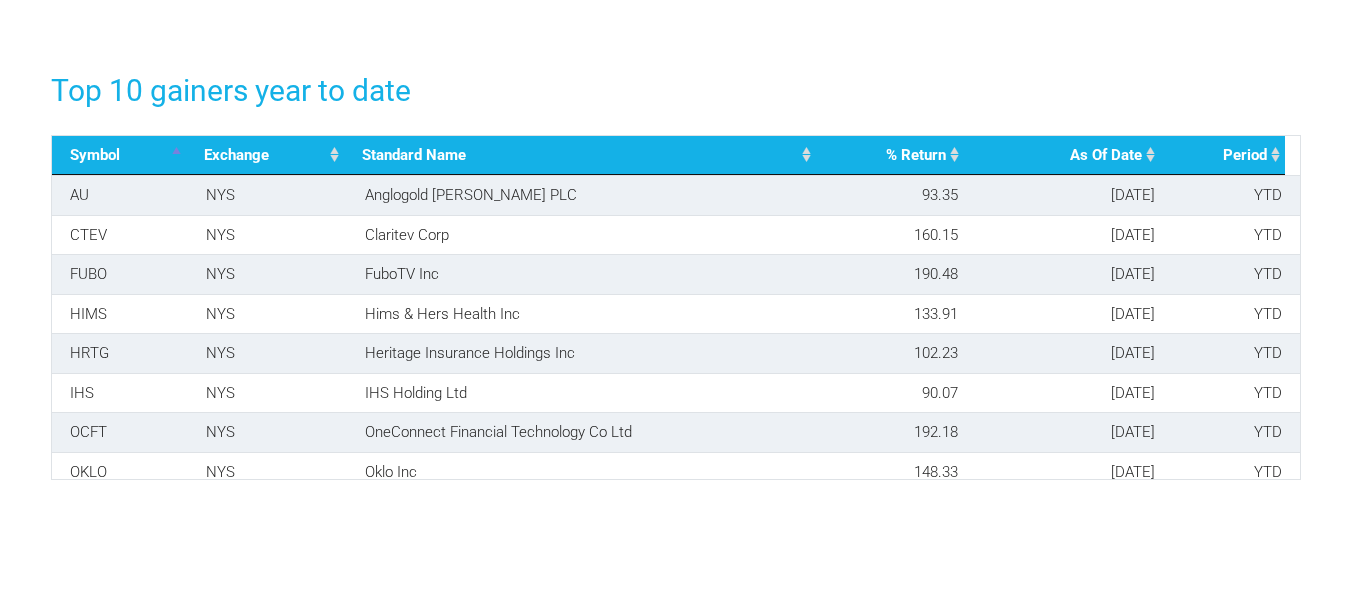 click on "Blog" at bounding box center [675, -1263] 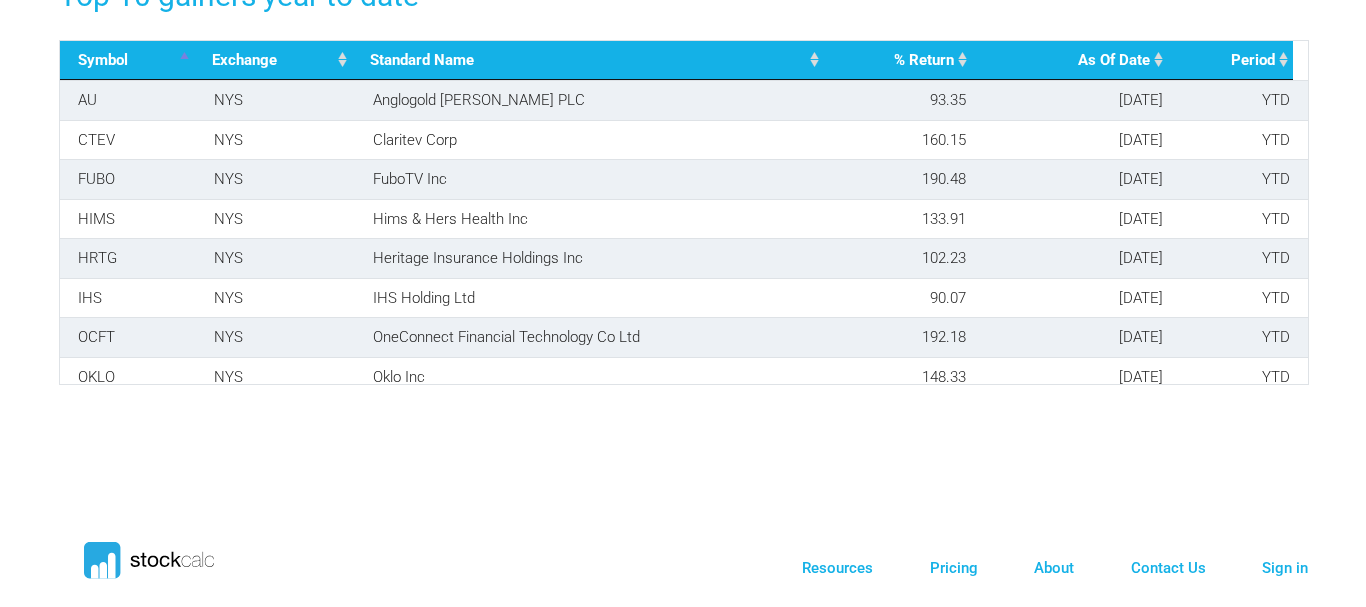 scroll, scrollTop: 3713, scrollLeft: 0, axis: vertical 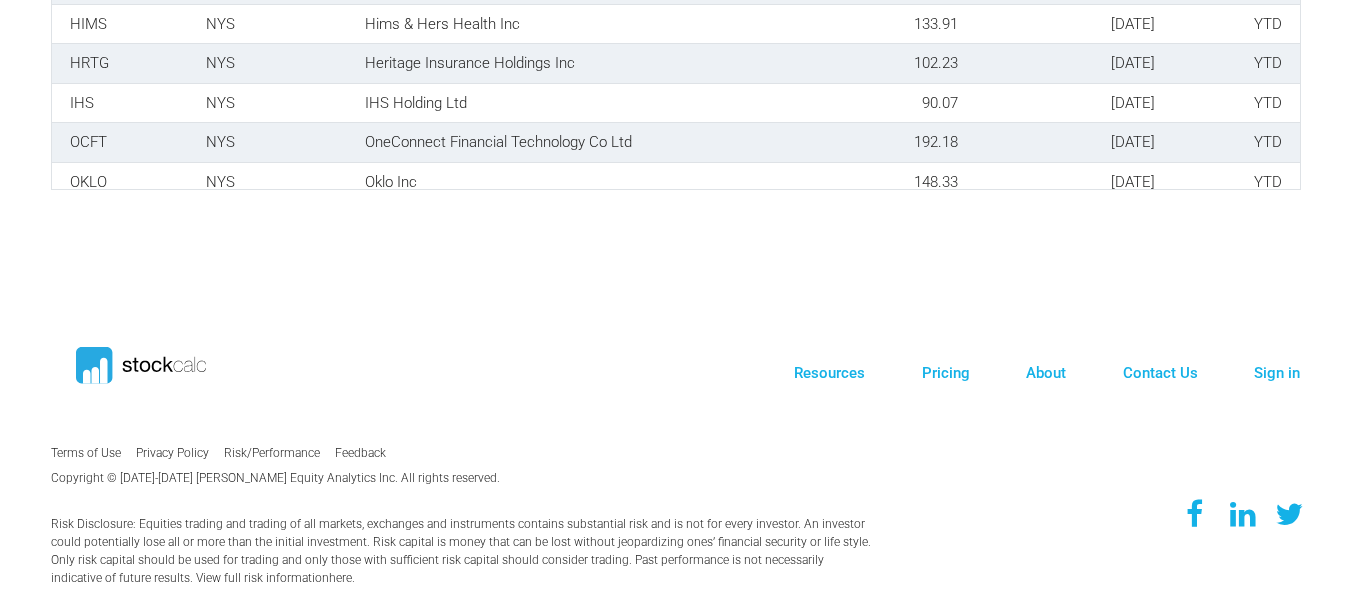 click on "Terms of Use
Privacy Policy
Feedback" at bounding box center (302, 416) 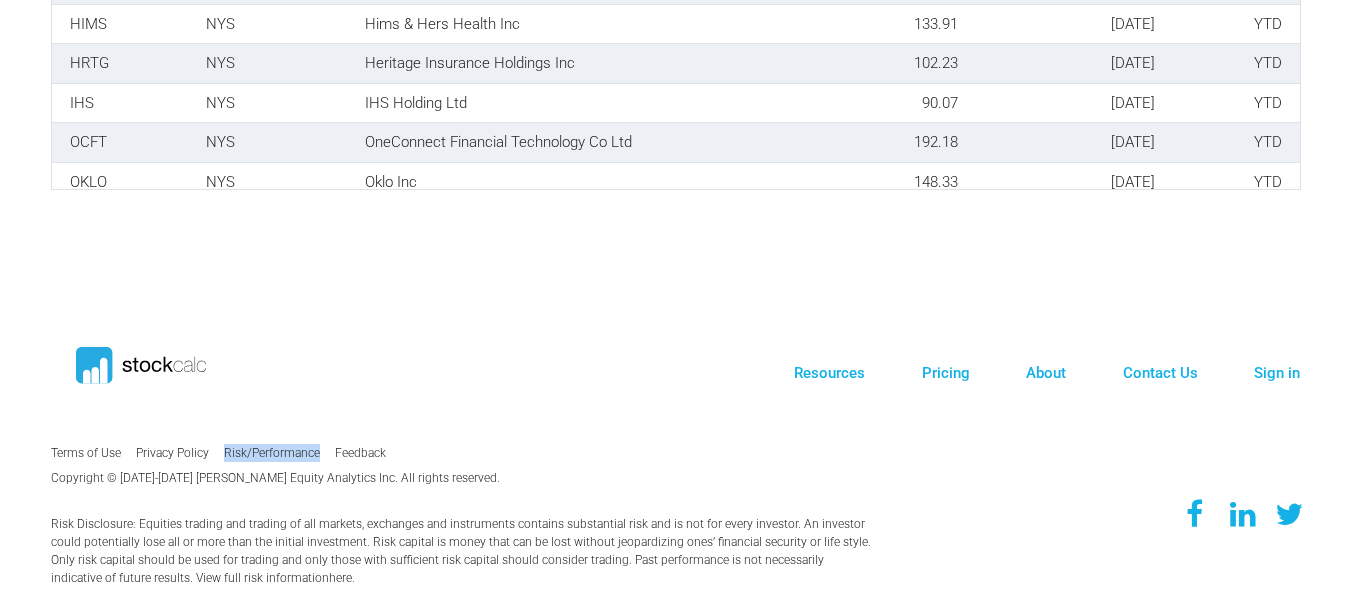 click on "Terms of Use
Privacy Policy
Risk/Performance
Feedback" at bounding box center (302, 452) 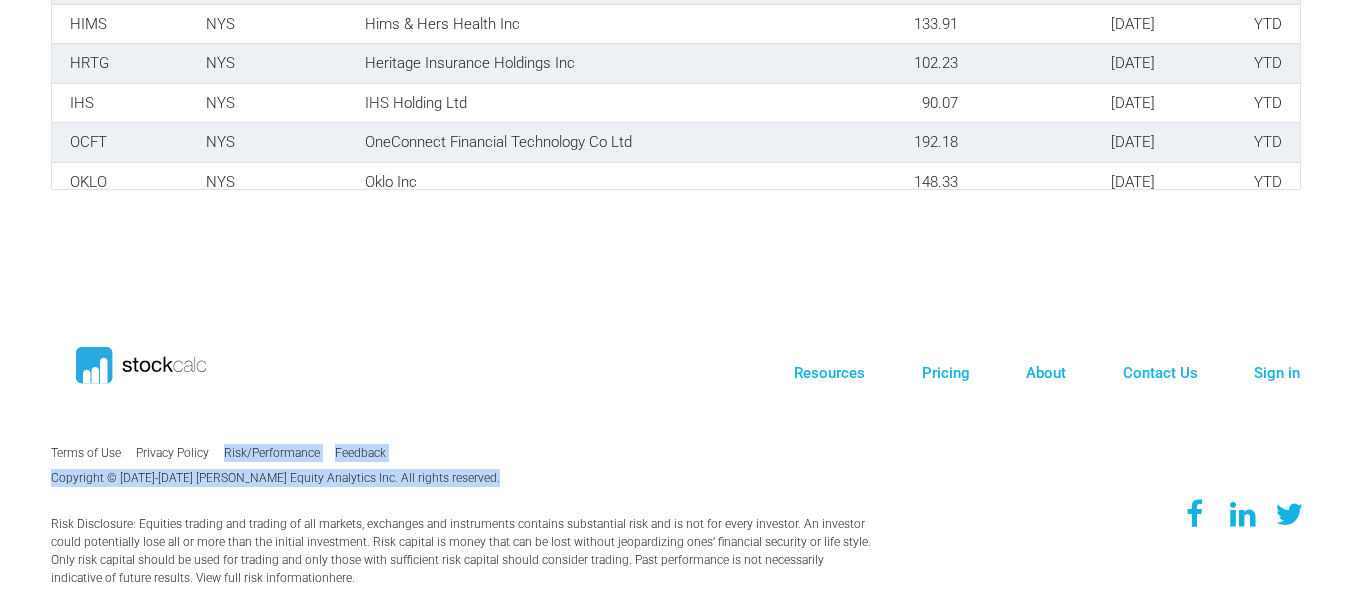 click on "Terms of Use
Privacy Policy
Feedback" at bounding box center (302, 416) 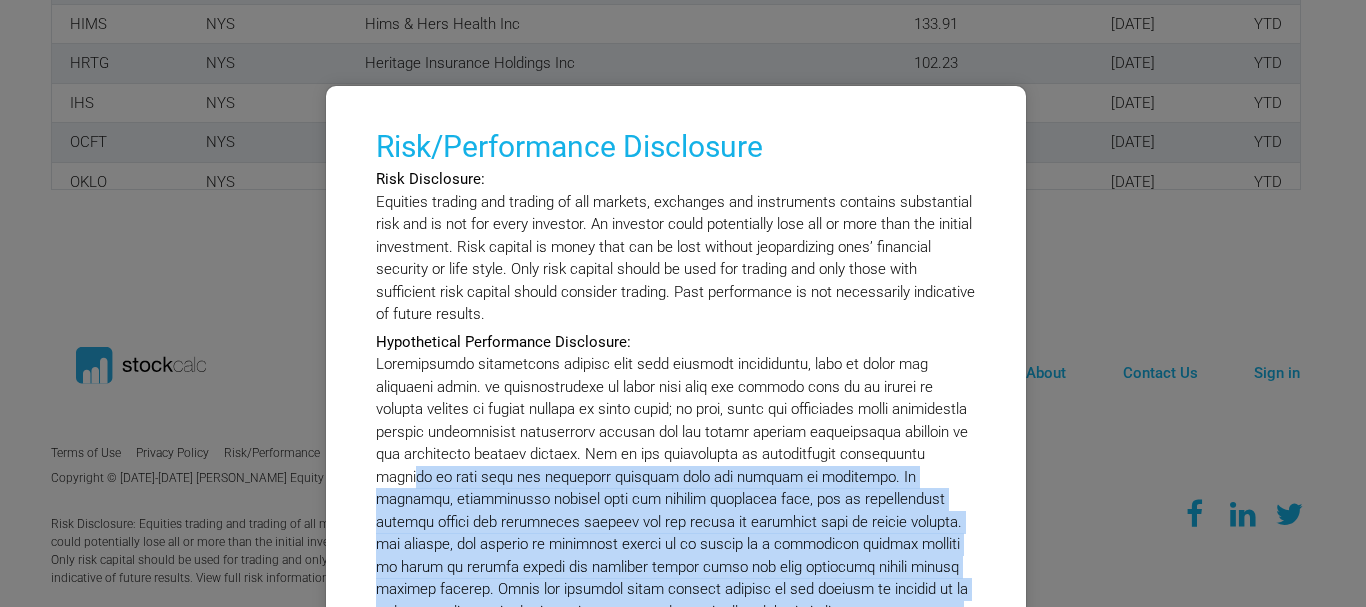 click on "Blog" at bounding box center [683, -1553] 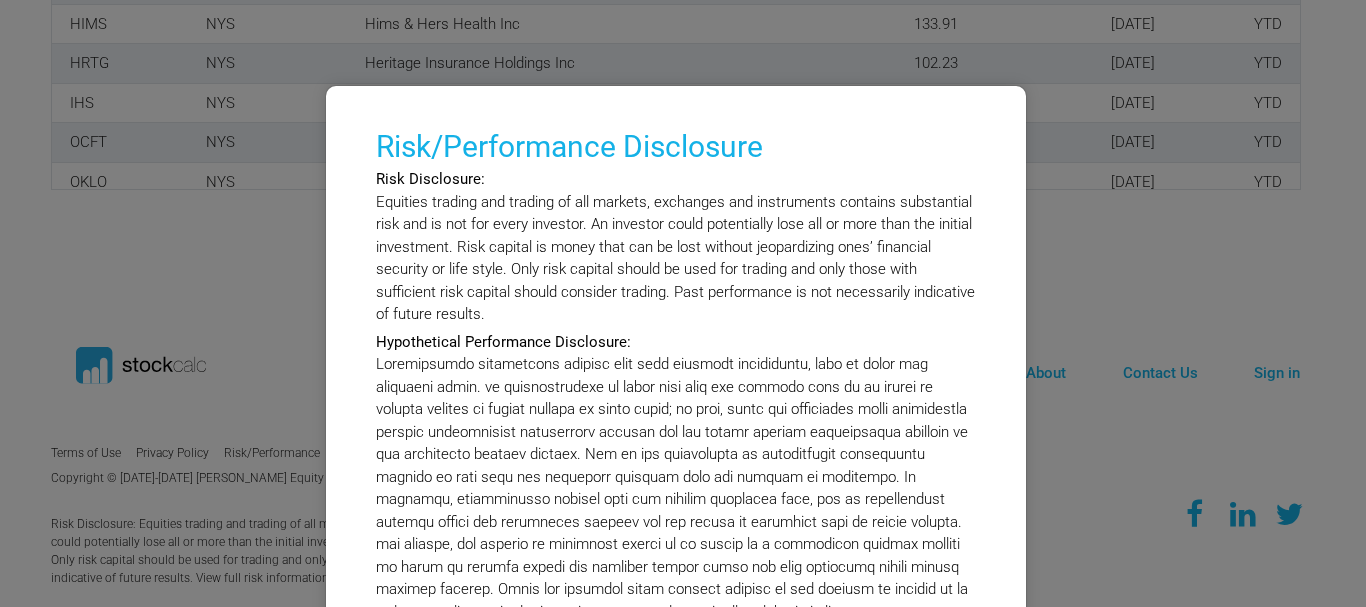 click on "Hypothetical Performance Disclosure:" at bounding box center (676, 500) 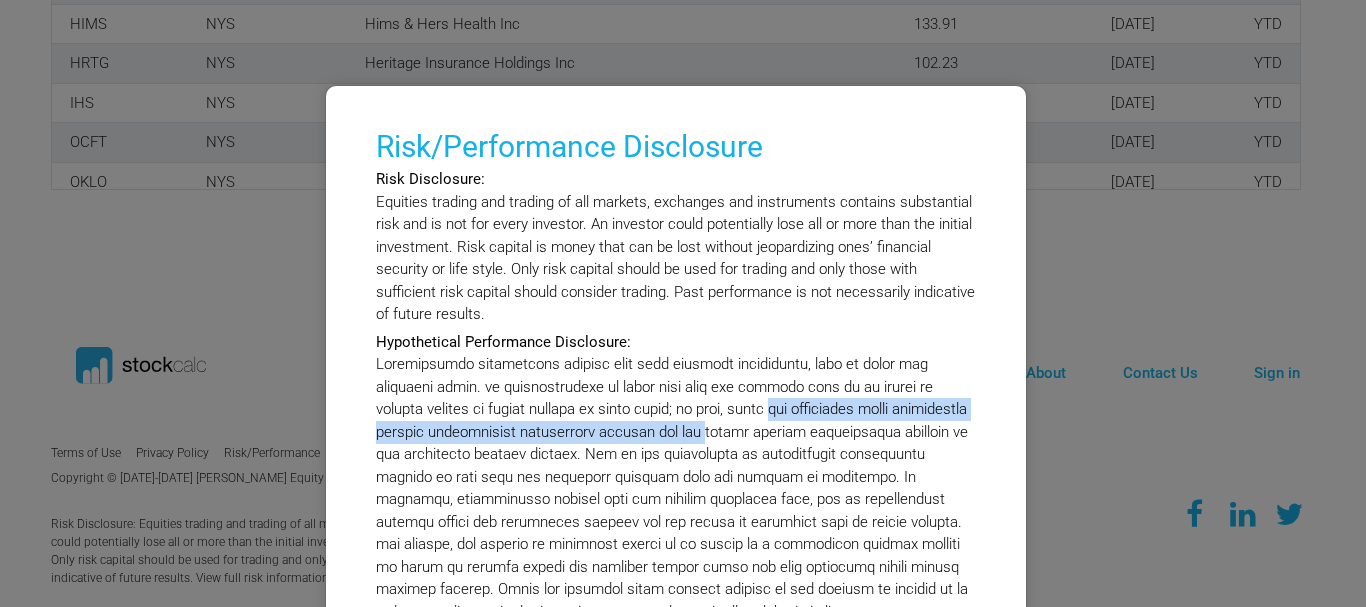 copy on "; in fact, there are frequently sharp differences between hypothetical performance results" 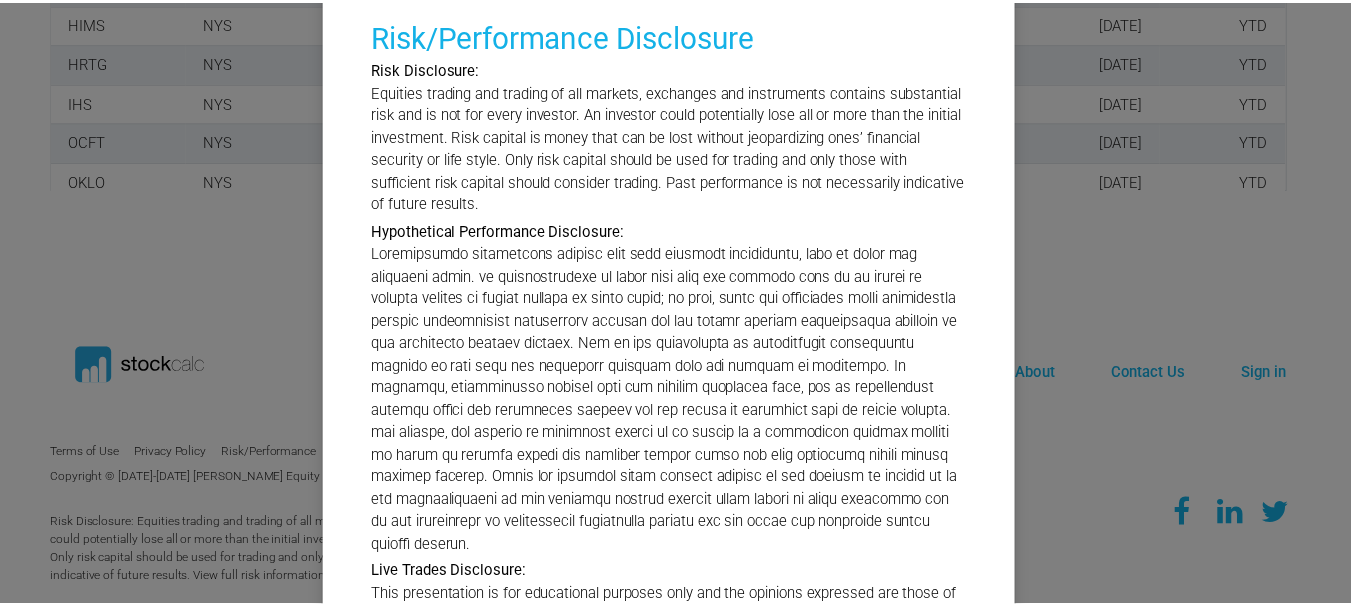 scroll, scrollTop: 226, scrollLeft: 0, axis: vertical 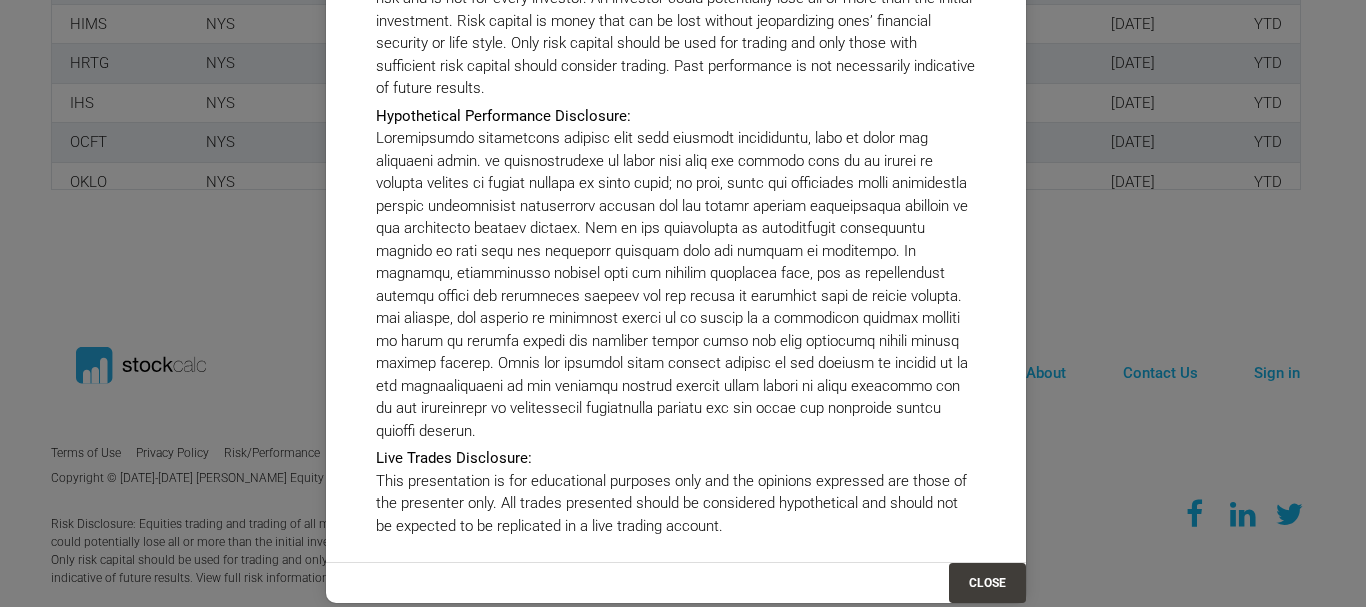 click on "Close" at bounding box center (987, 583) 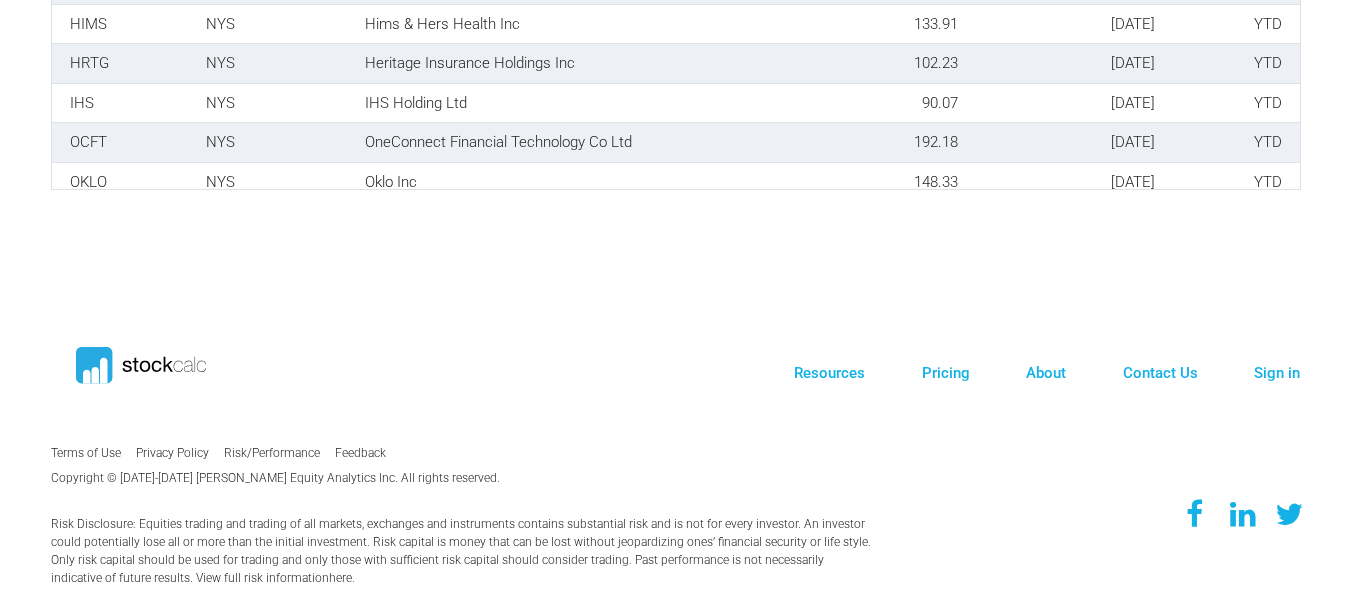 click on "Risk Disclosure: Equities trading and trading of all markets, exchanges and instruments contains substantial risk and is not for every investor. An investor could potentially lose all or more than the initial investment. Risk capital is money that can be lost without jeopardizing ones’ financial security or life style. Only risk capital should be used for trading and only those with sufficient risk capital should consider trading. Past performance is not necessarily indicative of future results.
View full risk information  here ." at bounding box center (462, 551) 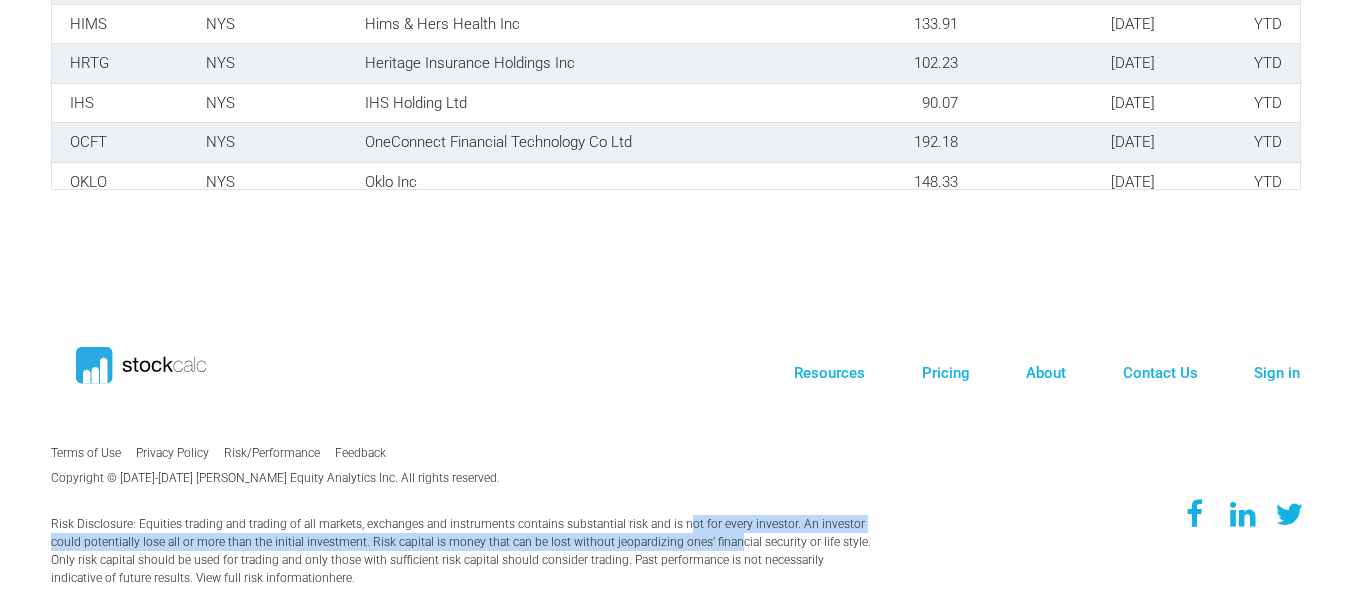 copy on "substantial risk and is not for every investor. An investor could potentially lose all or more than the initial investment. Risk capital is money that can be lost without" 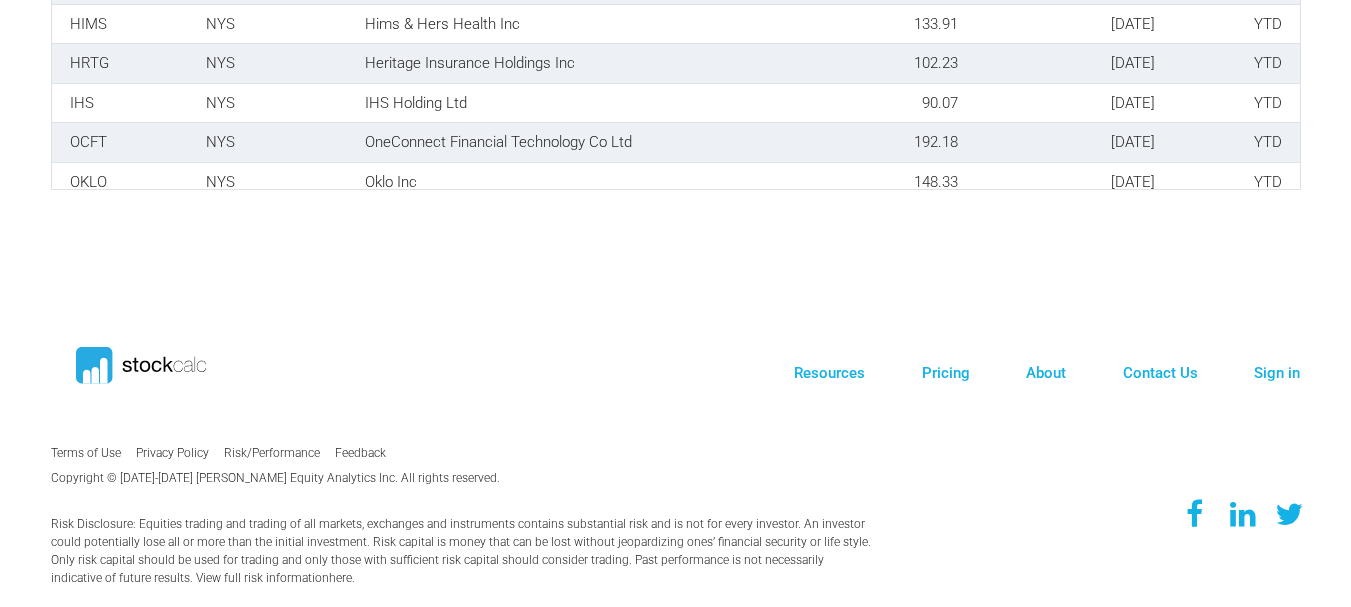click on "Risk Disclosure: Equities trading and trading of all markets, exchanges and instruments contains substantial risk and is not for every investor. An investor could potentially lose all or more than the initial investment. Risk capital is money that can be lost without jeopardizing ones’ financial security or life style. Only risk capital should be used for trading and only those with sufficient risk capital should consider trading. Past performance is not necessarily indicative of future results.
View full risk information  here ." at bounding box center (462, 551) 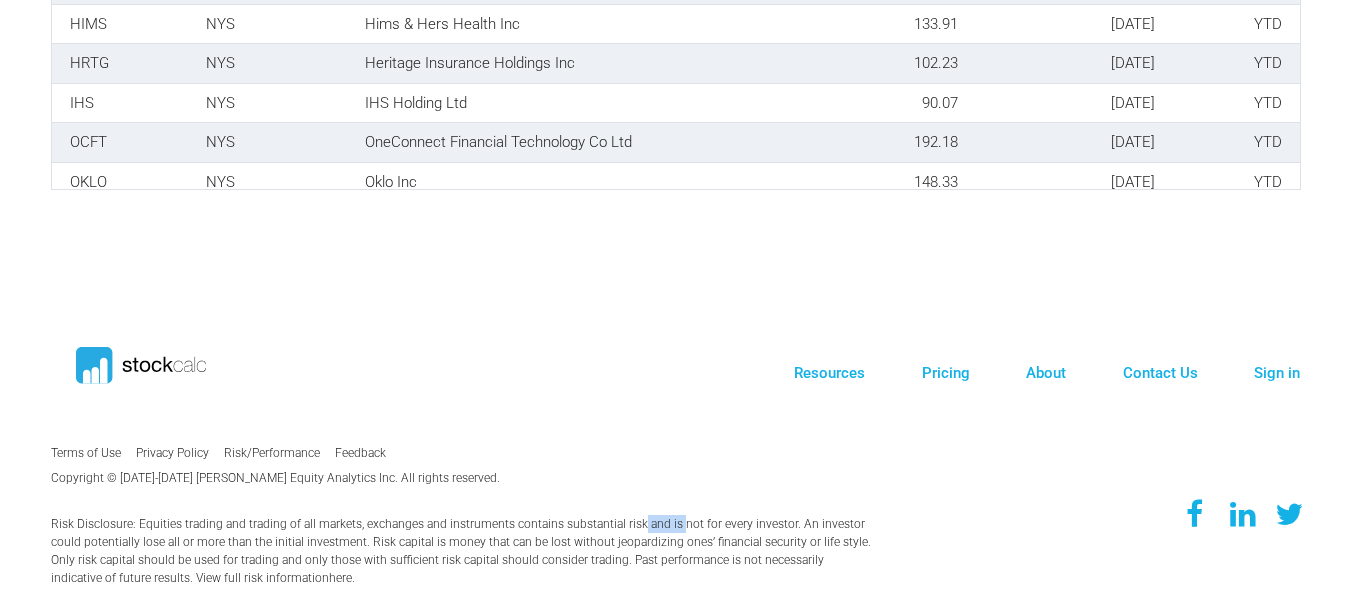 copy on "contains" 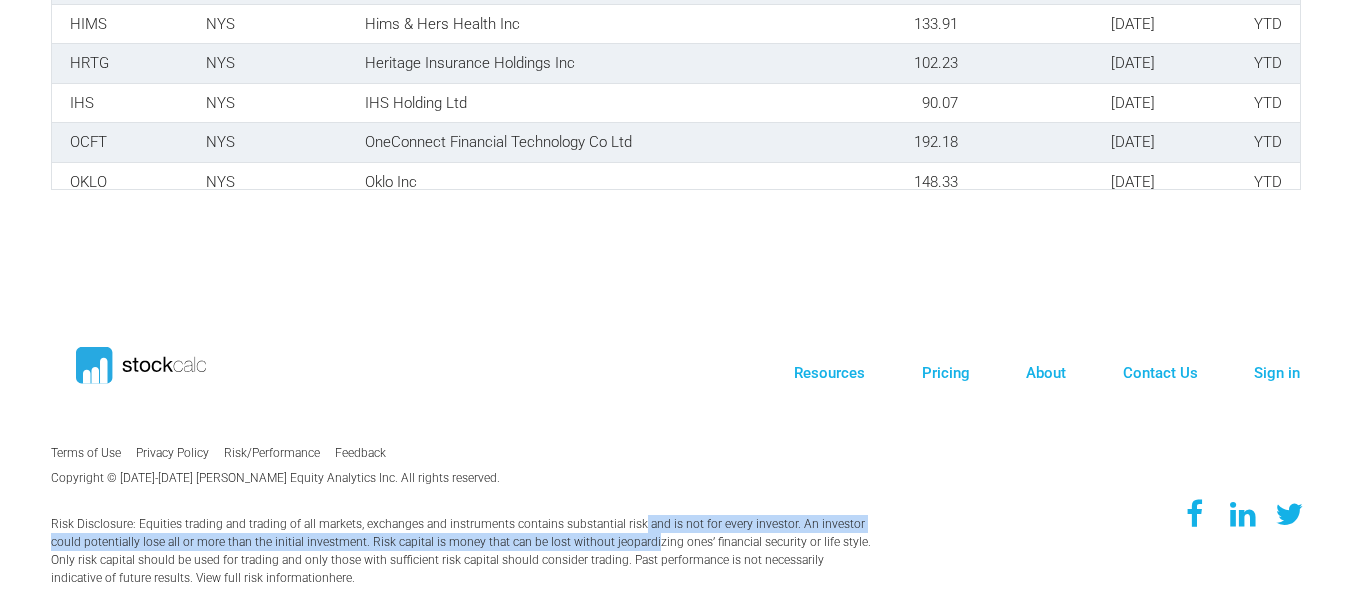 drag, startPoint x: 511, startPoint y: 528, endPoint x: 514, endPoint y: 545, distance: 17.262676 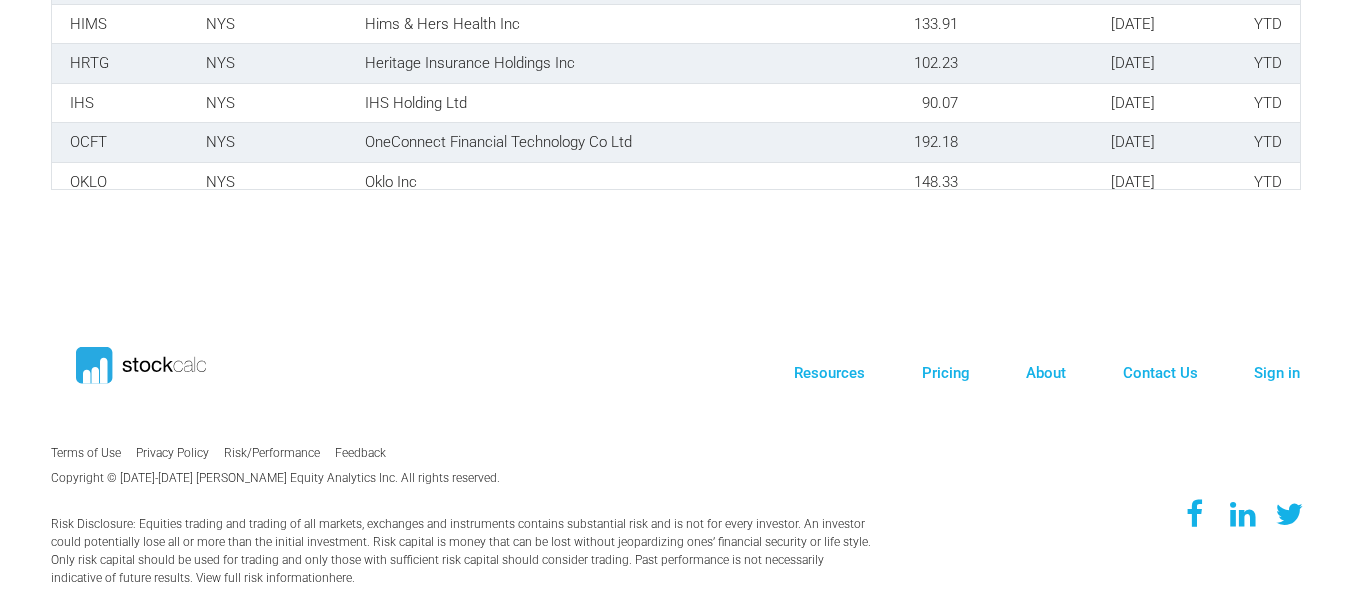 click on "Risk Disclosure: Equities trading and trading of all markets, exchanges and instruments contains substantial risk and is not for every investor. An investor could potentially lose all or more than the initial investment. Risk capital is money that can be lost without jeopardizing ones’ financial security or life style. Only risk capital should be used for trading and only those with sufficient risk capital should consider trading. Past performance is not necessarily indicative of future results.
View full risk information  here ." at bounding box center [462, 551] 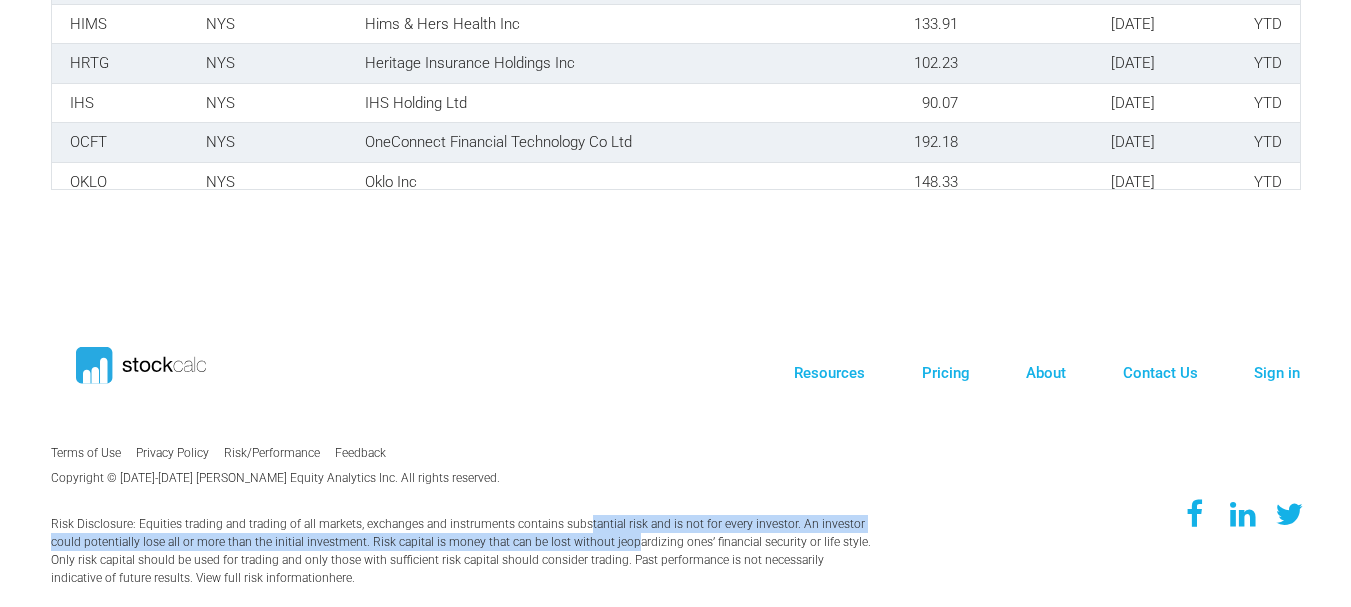 copy on "instruments contains substantial risk and is not for every investor. An investor could potentially lose all or more than the initial investment. Risk capital is money that" 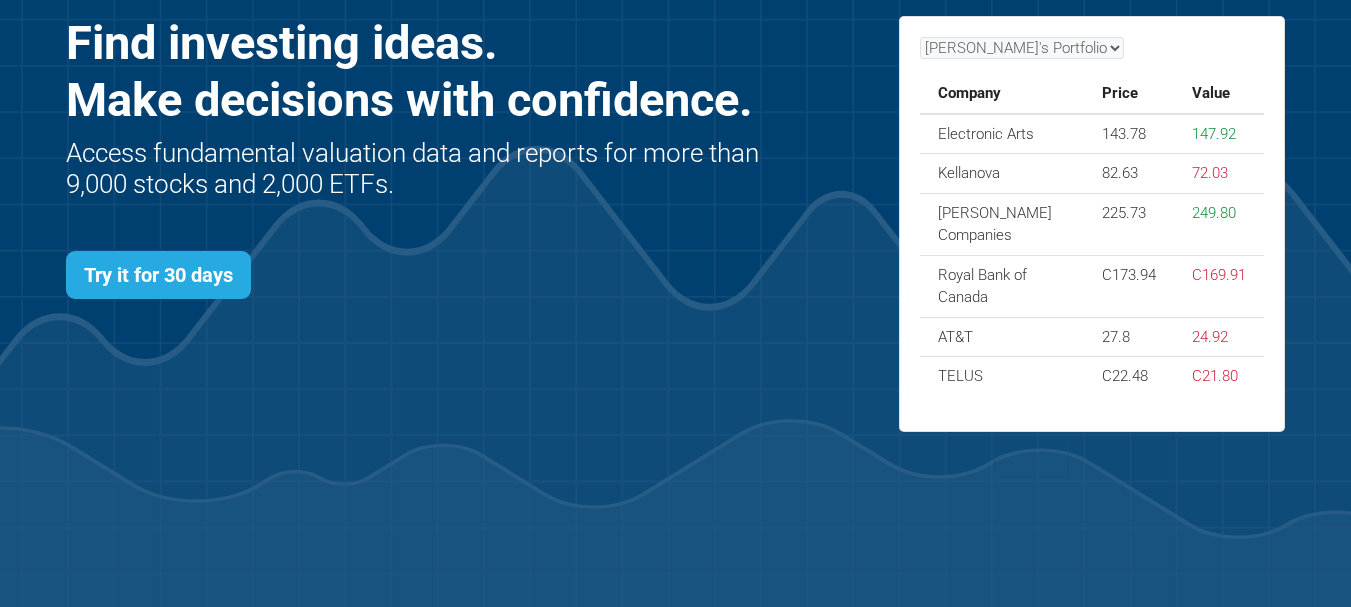 scroll, scrollTop: 0, scrollLeft: 0, axis: both 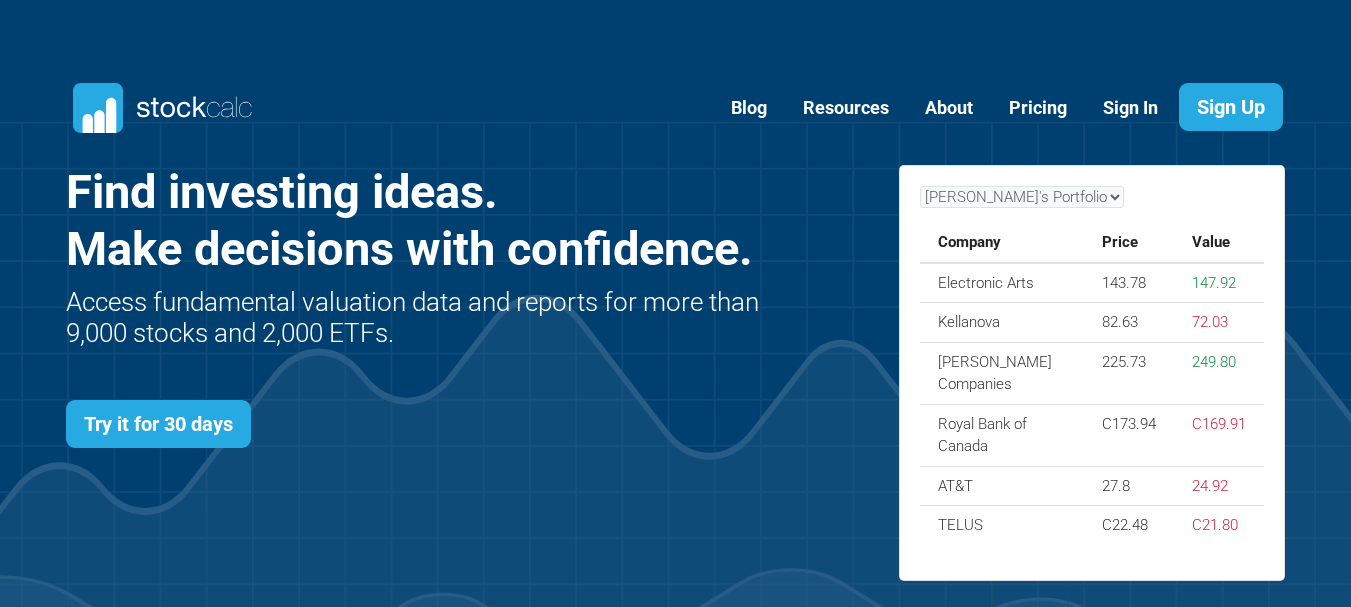 click at bounding box center [675, 4340] 